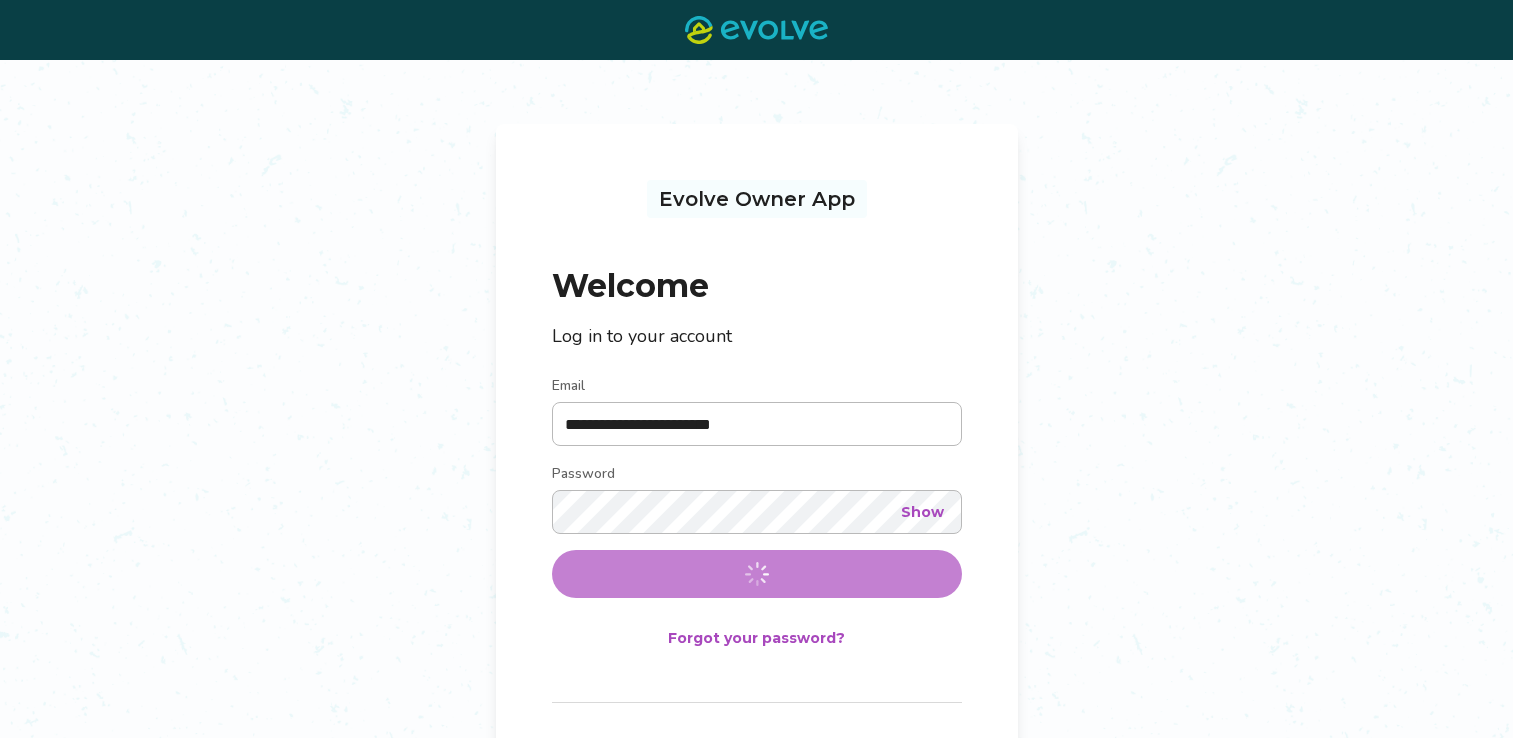 scroll, scrollTop: 0, scrollLeft: 0, axis: both 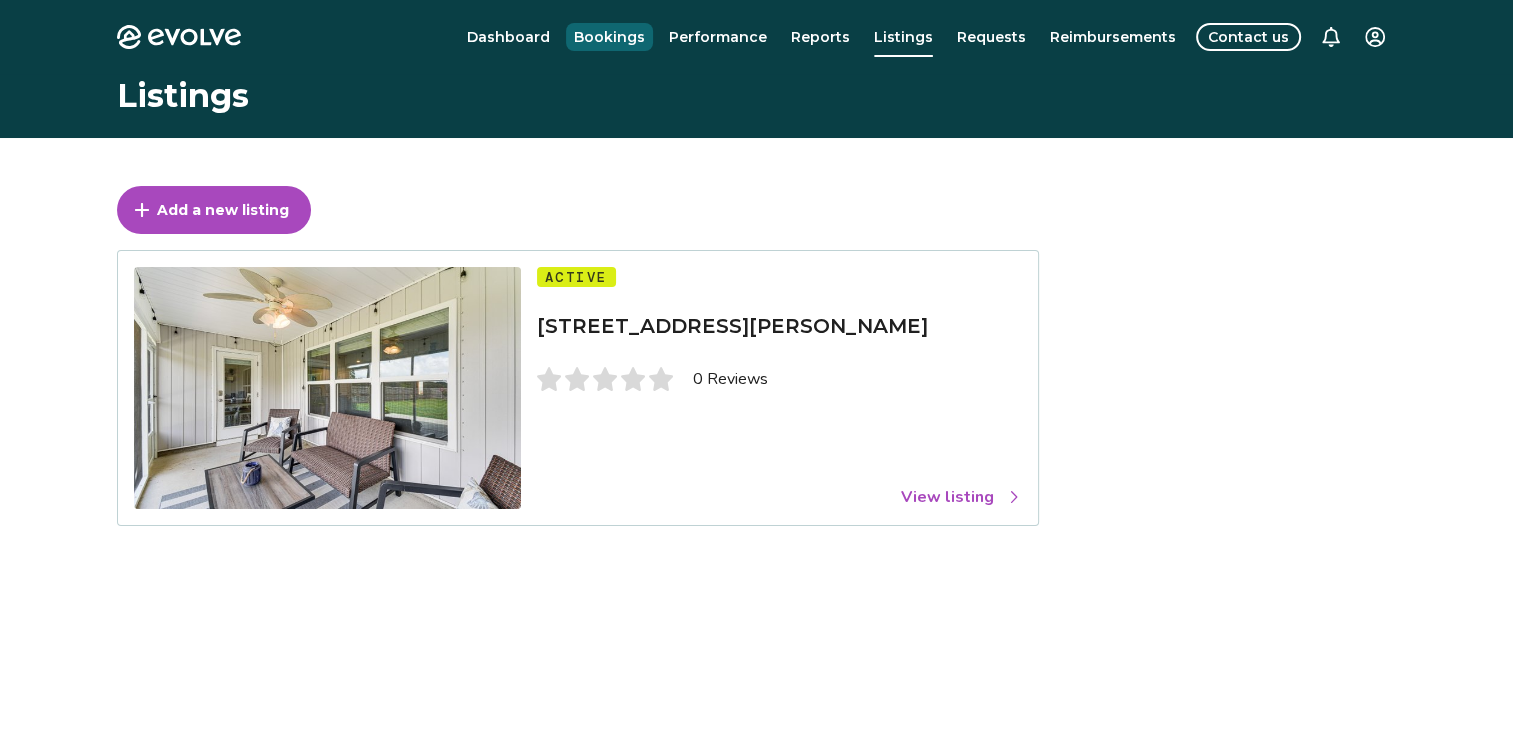 click on "Bookings" at bounding box center (609, 37) 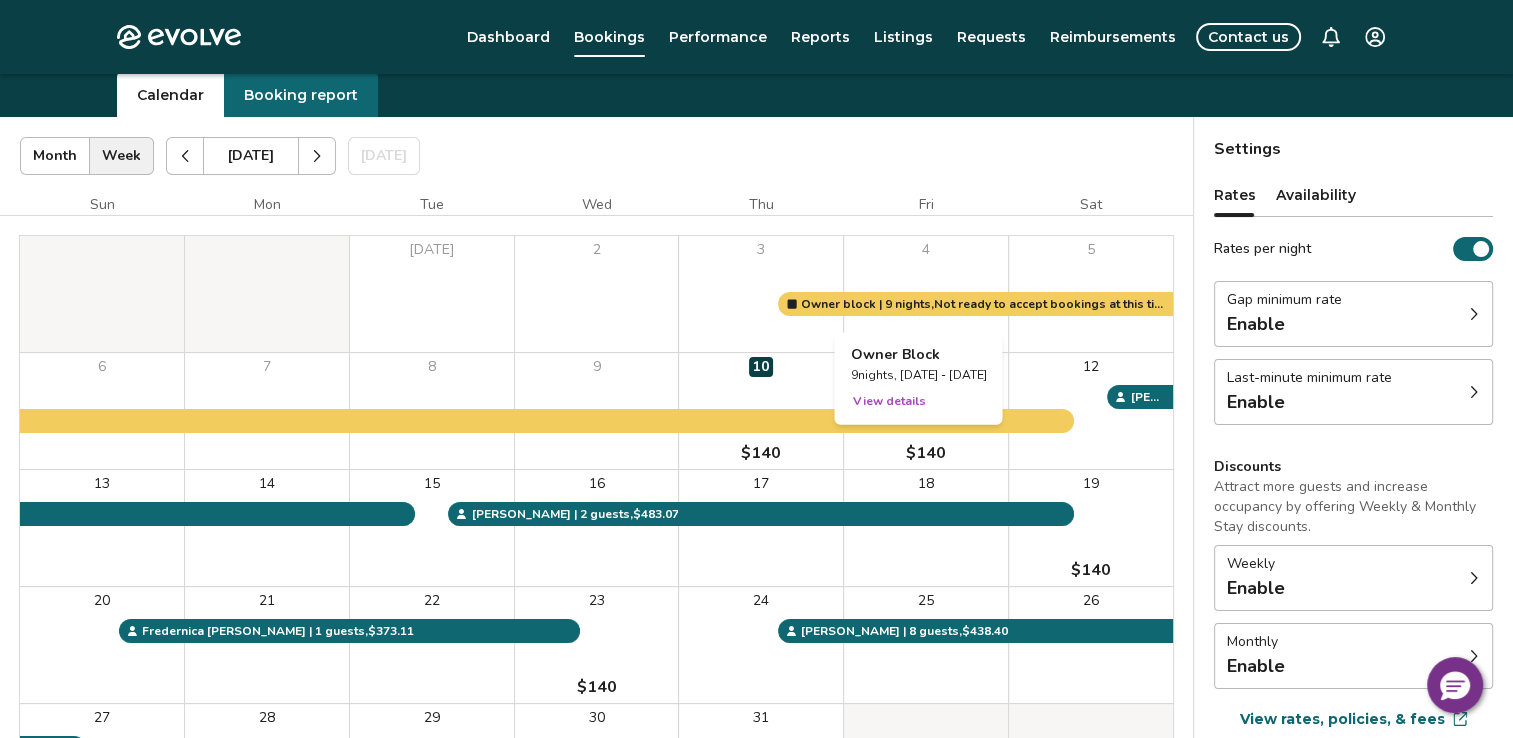 scroll, scrollTop: 100, scrollLeft: 0, axis: vertical 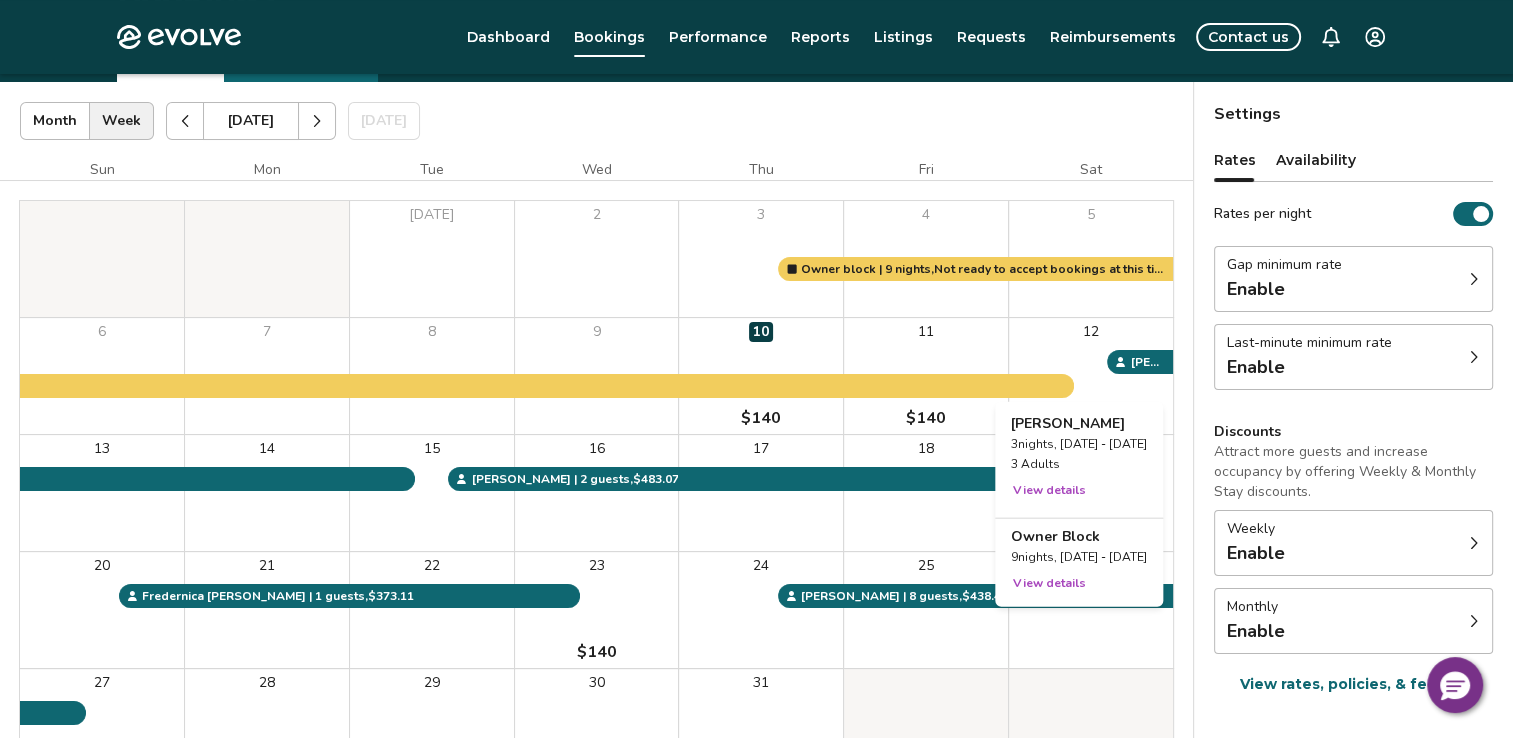click on "12" at bounding box center [1091, 376] 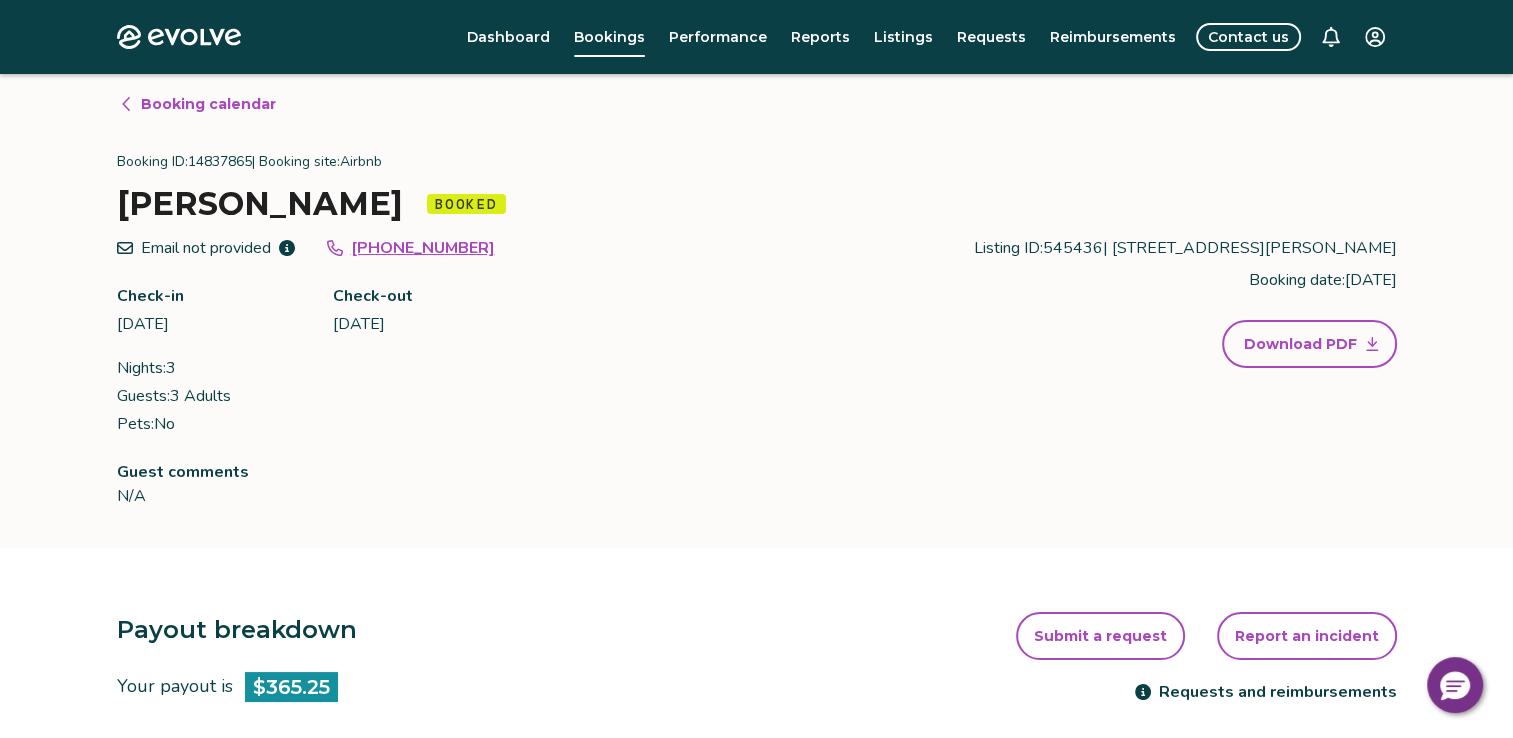 scroll, scrollTop: 0, scrollLeft: 0, axis: both 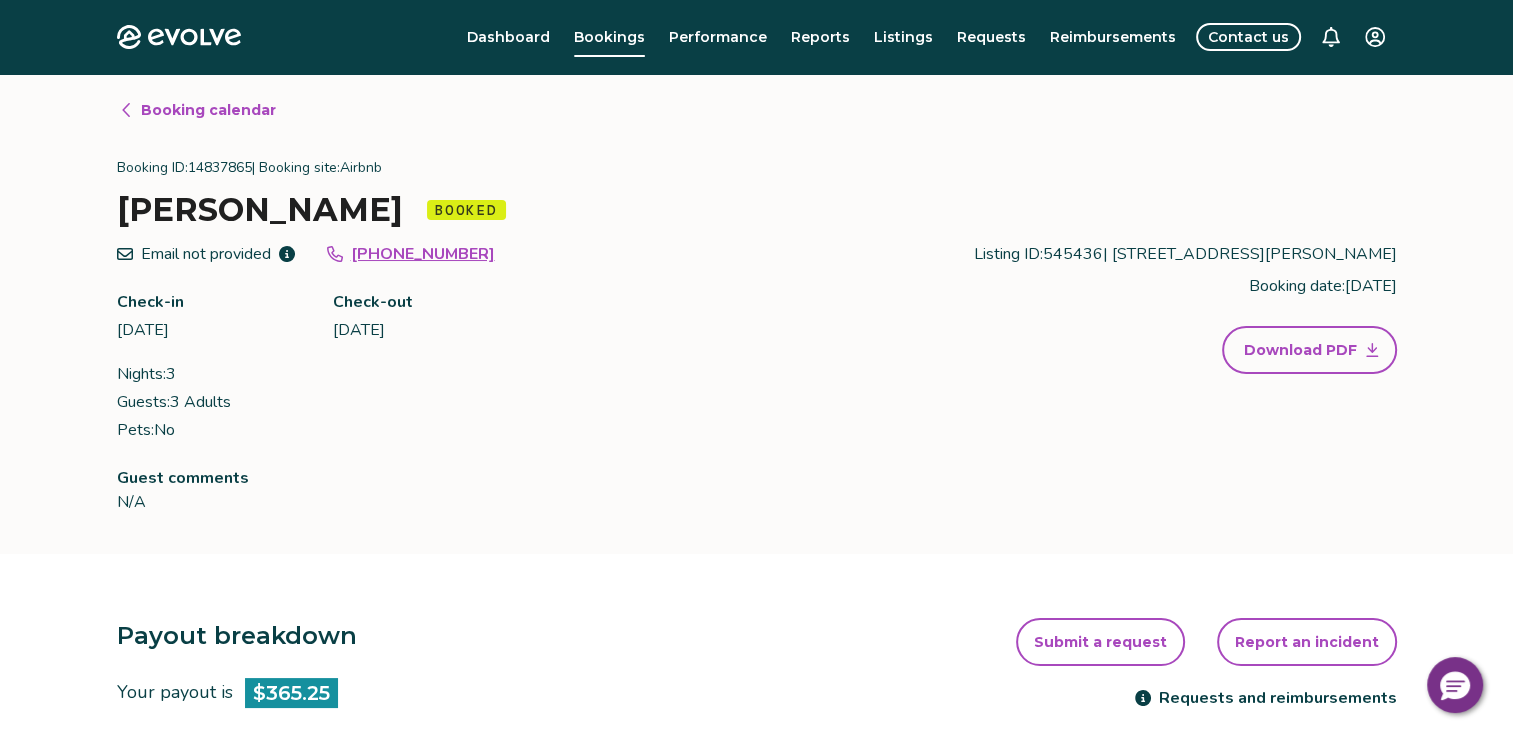 click on "Booking calendar" at bounding box center (197, 110) 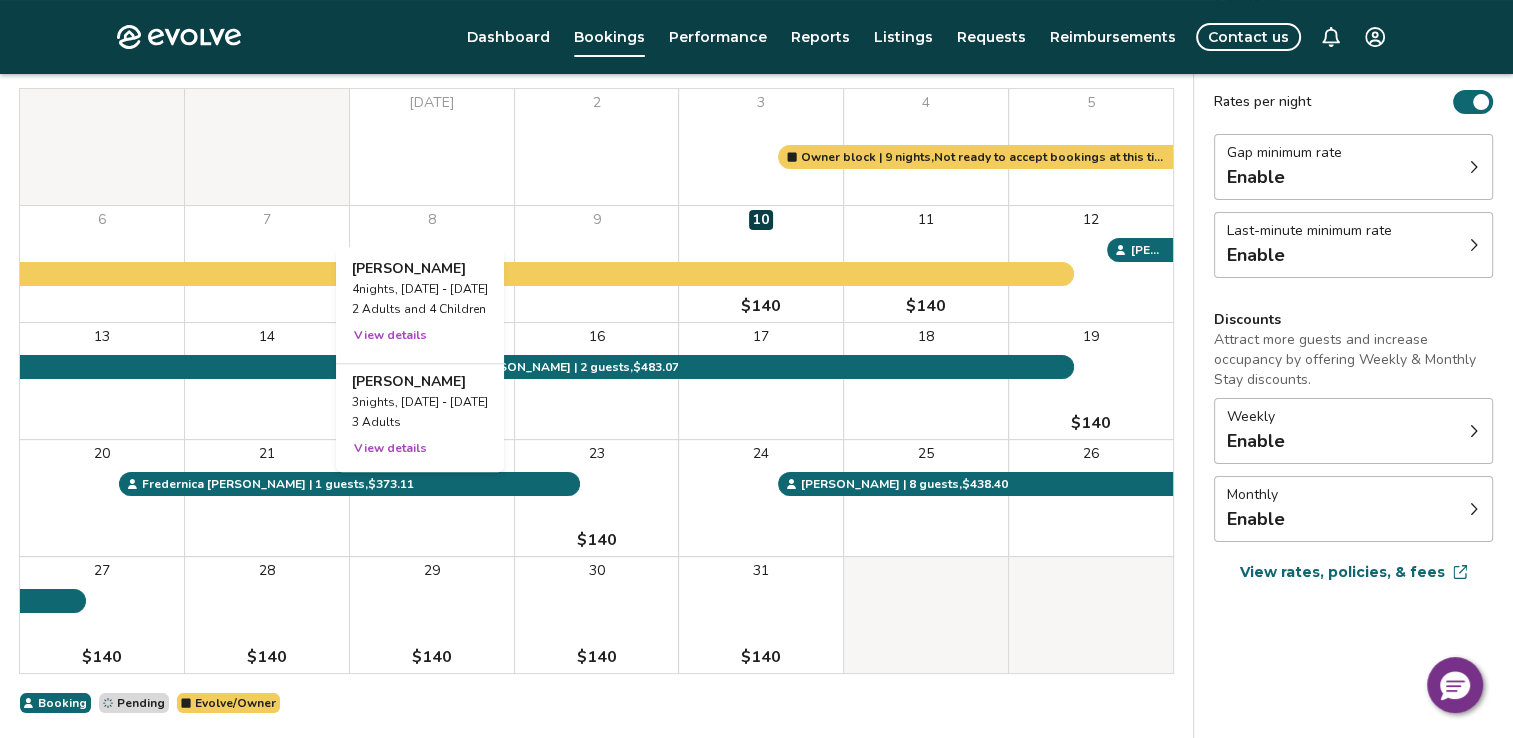 scroll, scrollTop: 96, scrollLeft: 0, axis: vertical 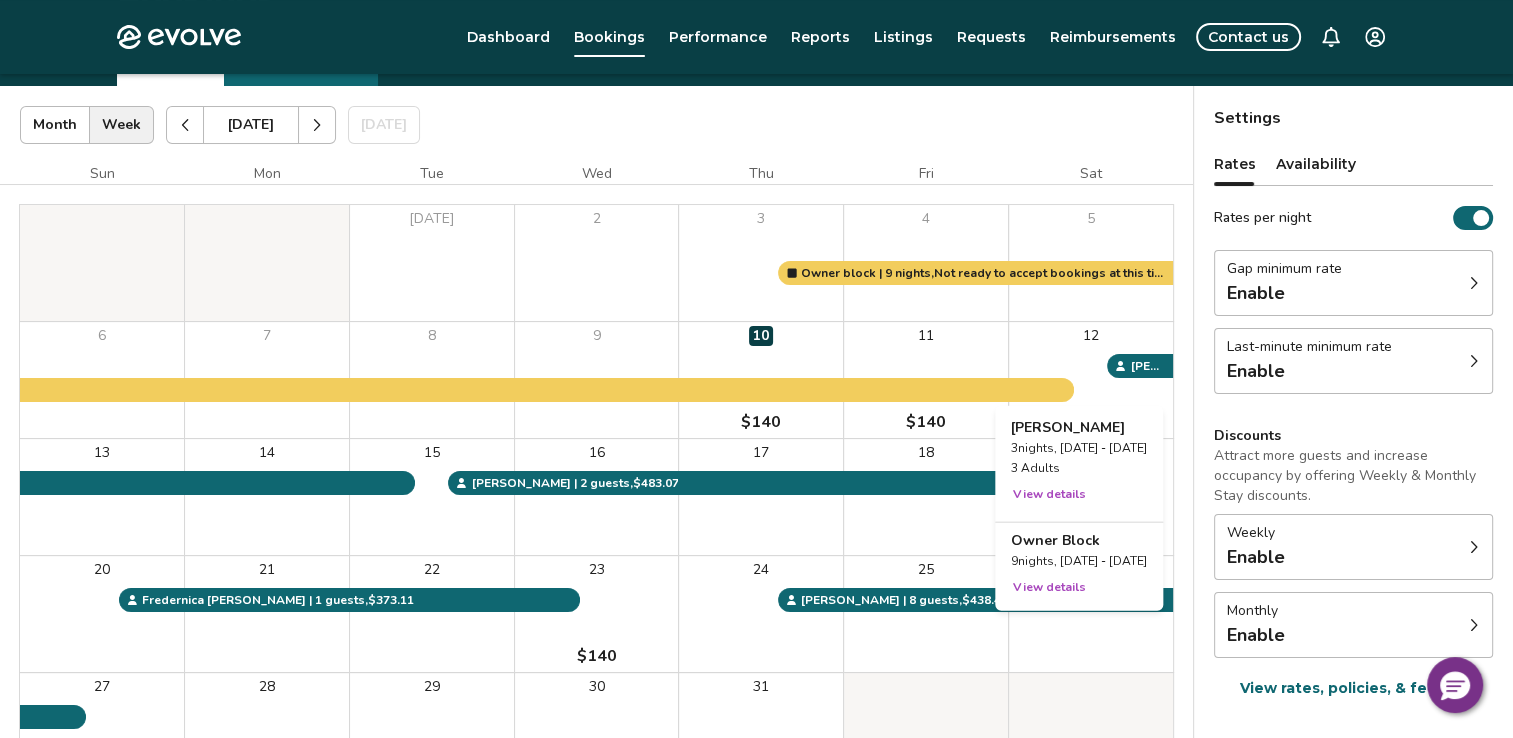 click on "12" at bounding box center [1091, 380] 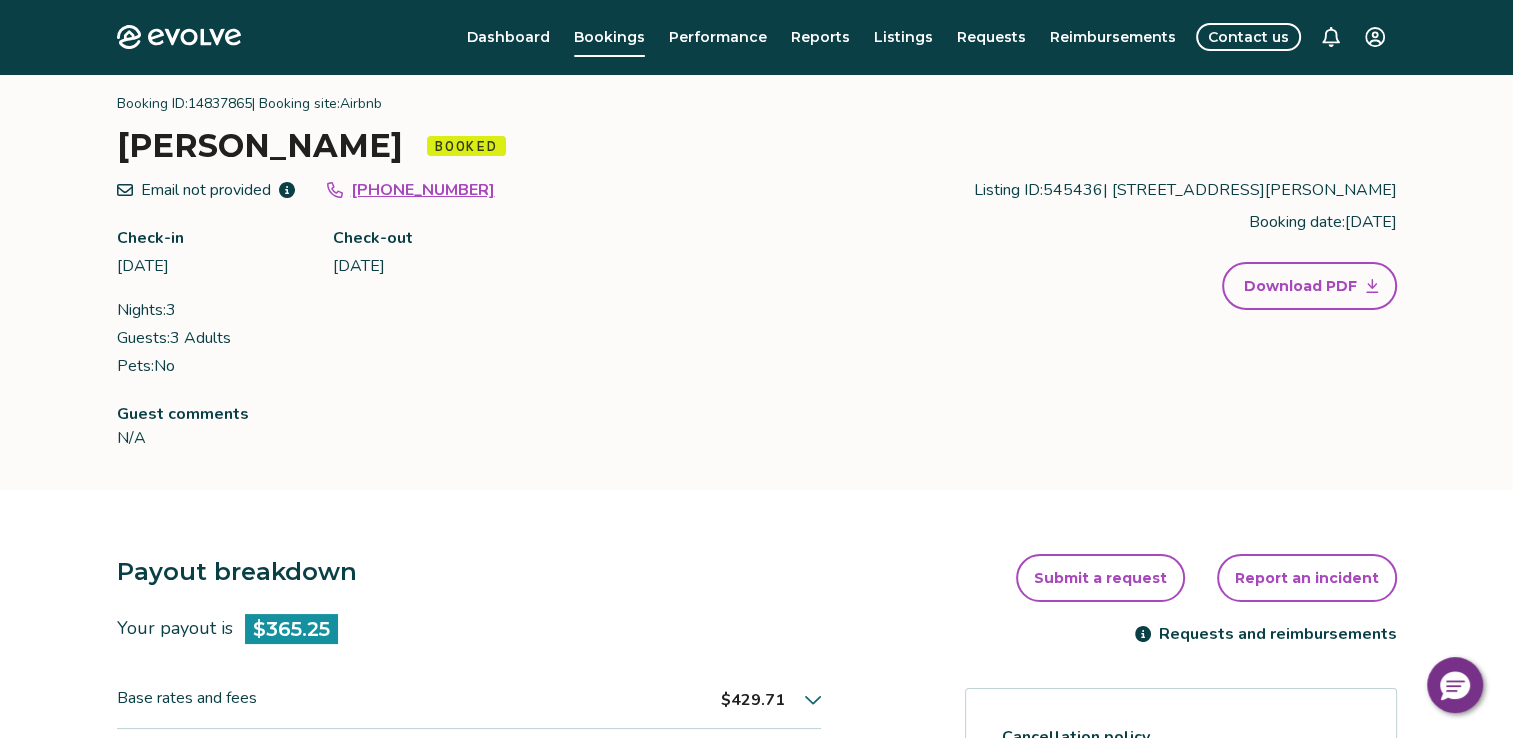 scroll, scrollTop: 0, scrollLeft: 0, axis: both 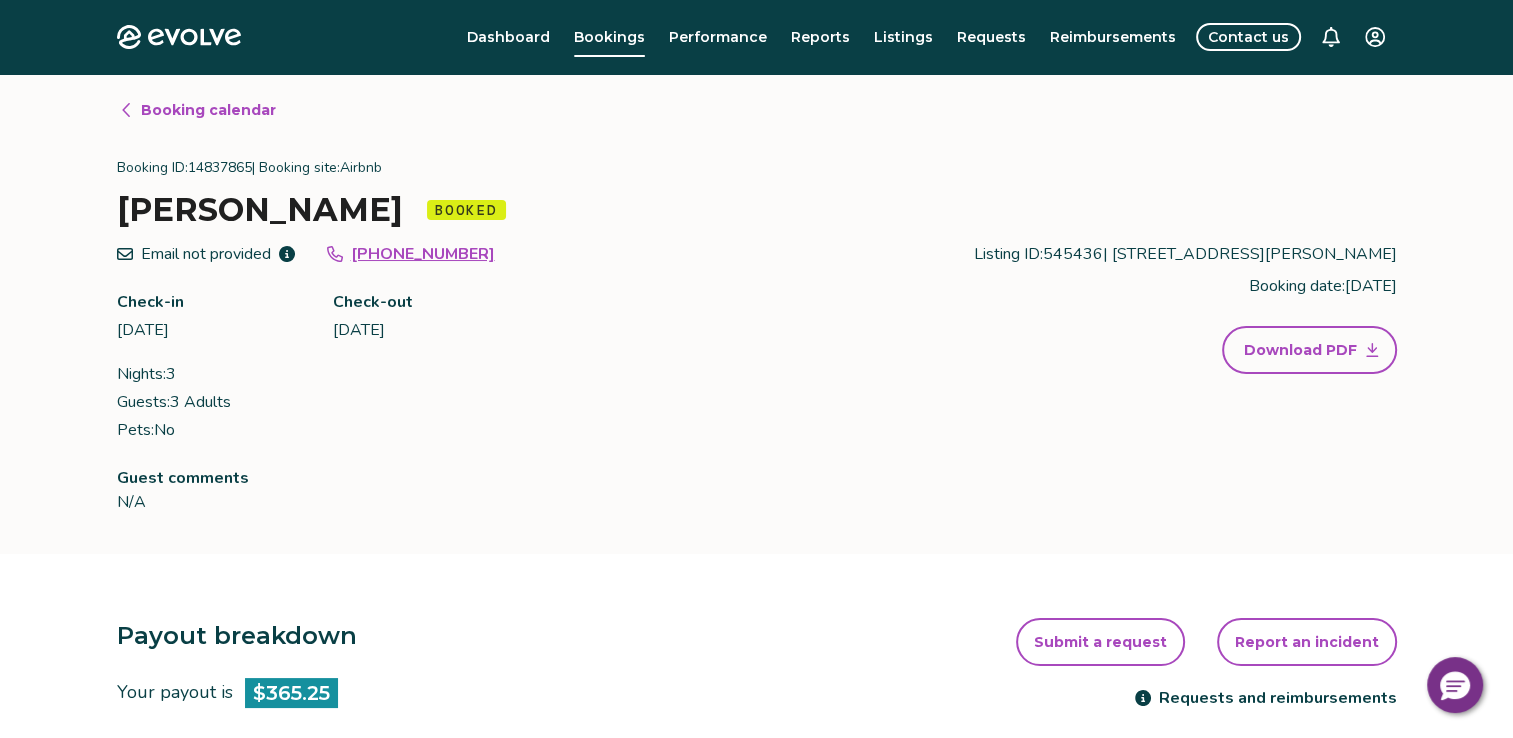 click on "Booking calendar" at bounding box center [208, 110] 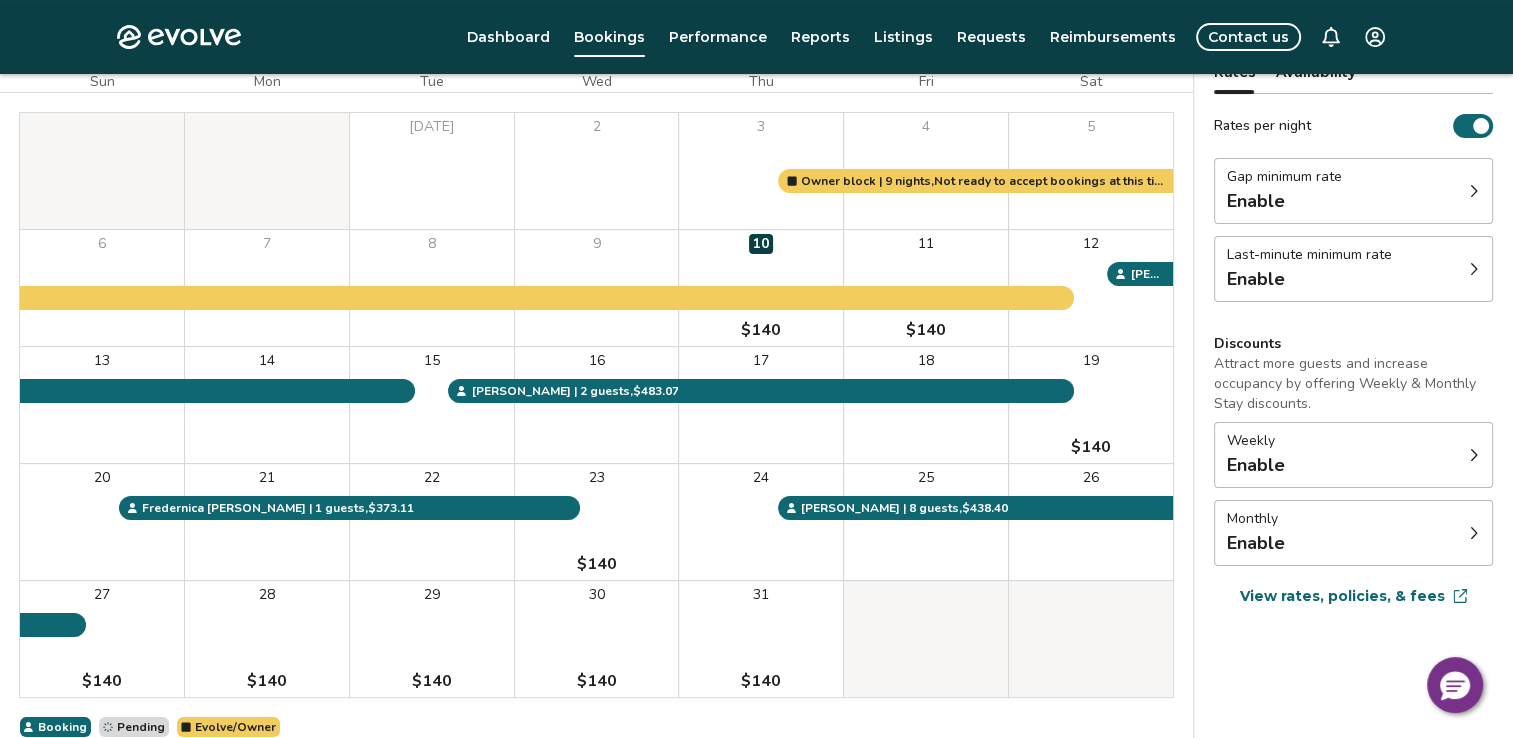 scroll, scrollTop: 0, scrollLeft: 0, axis: both 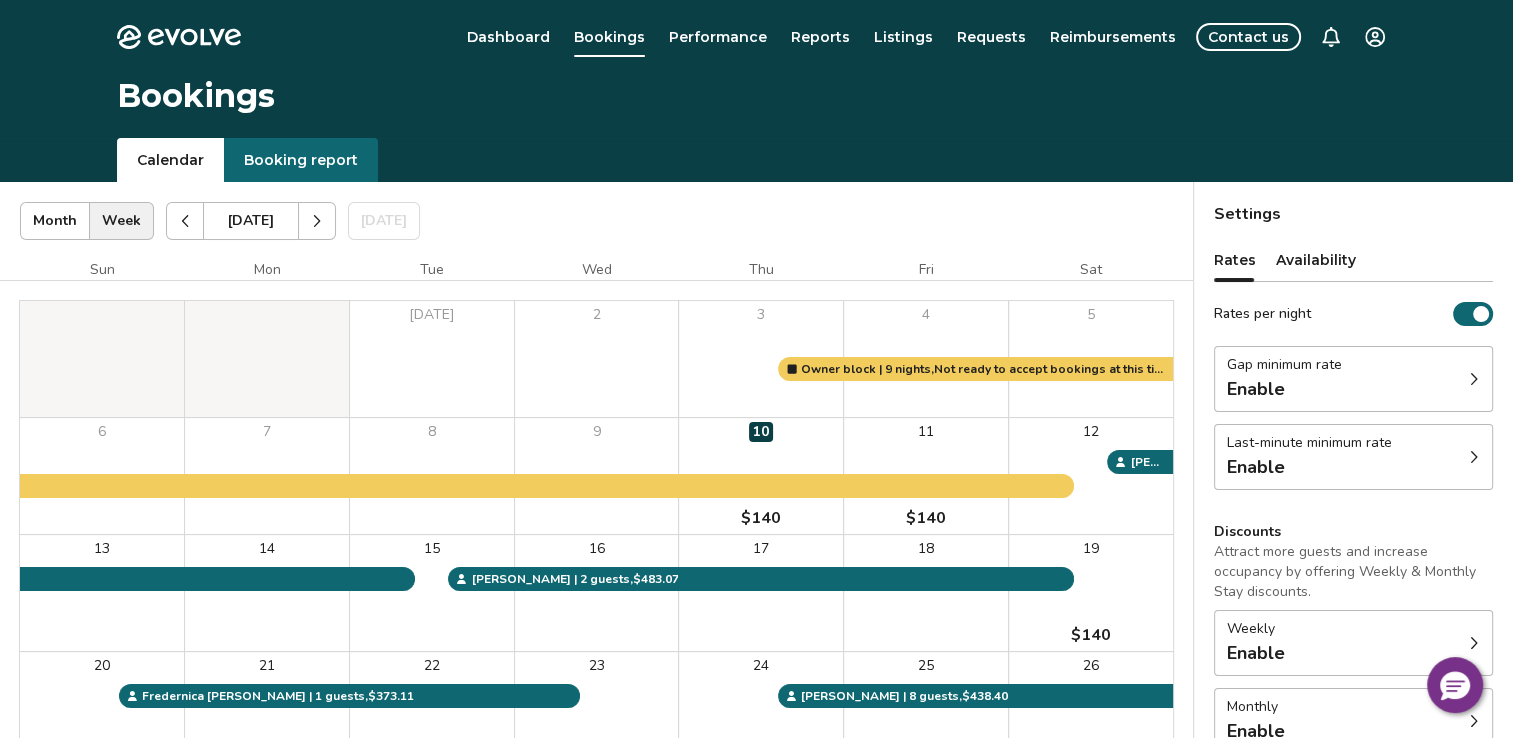 click 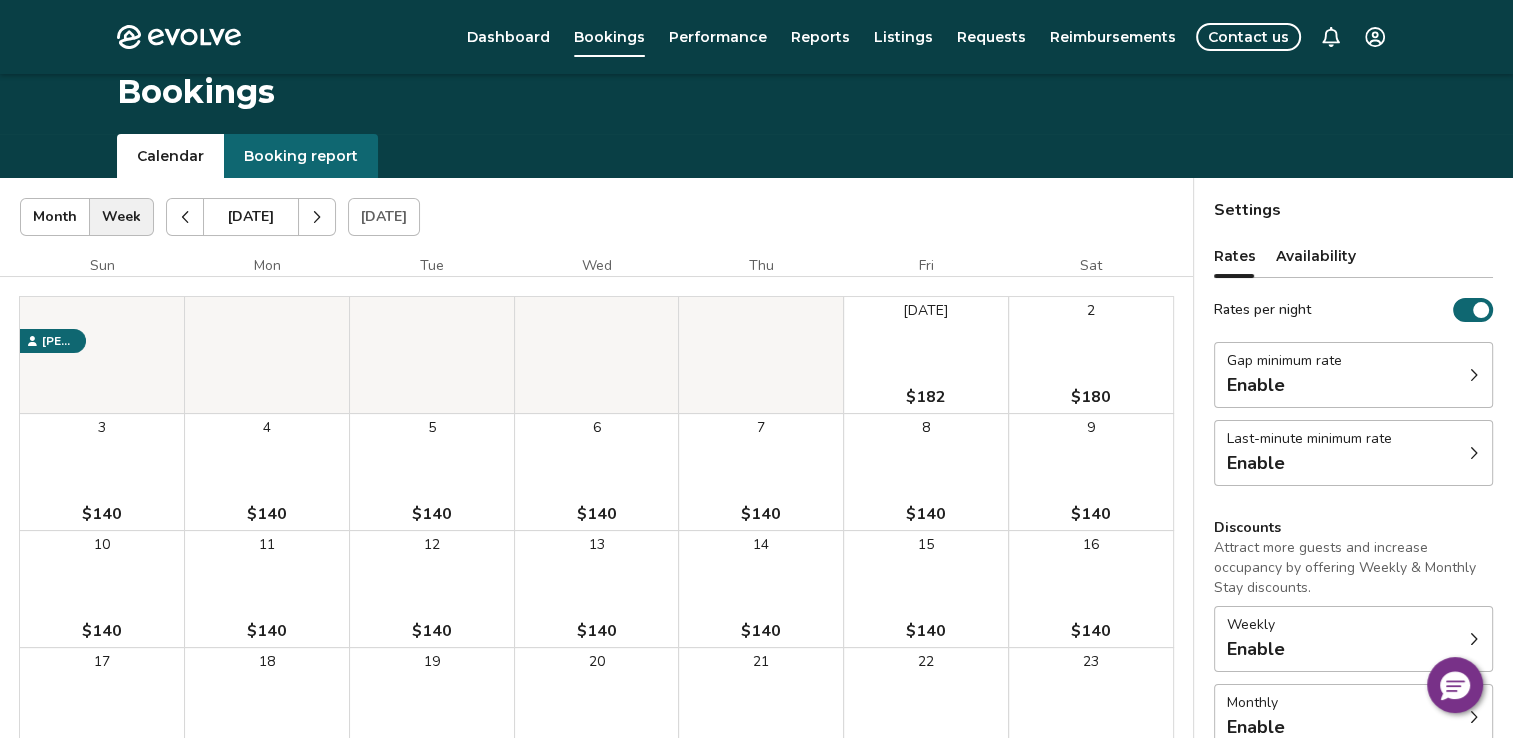 scroll, scrollTop: 0, scrollLeft: 0, axis: both 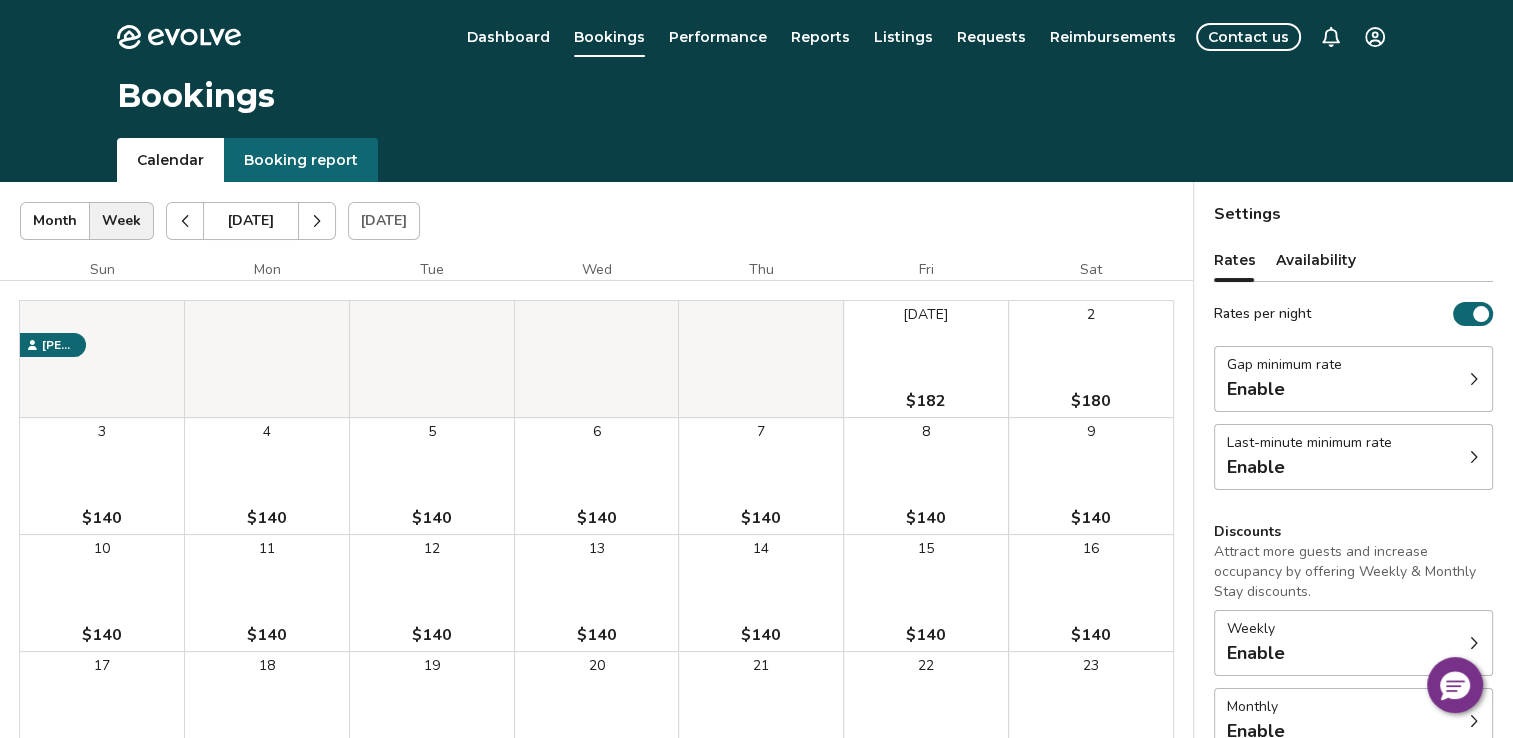 click 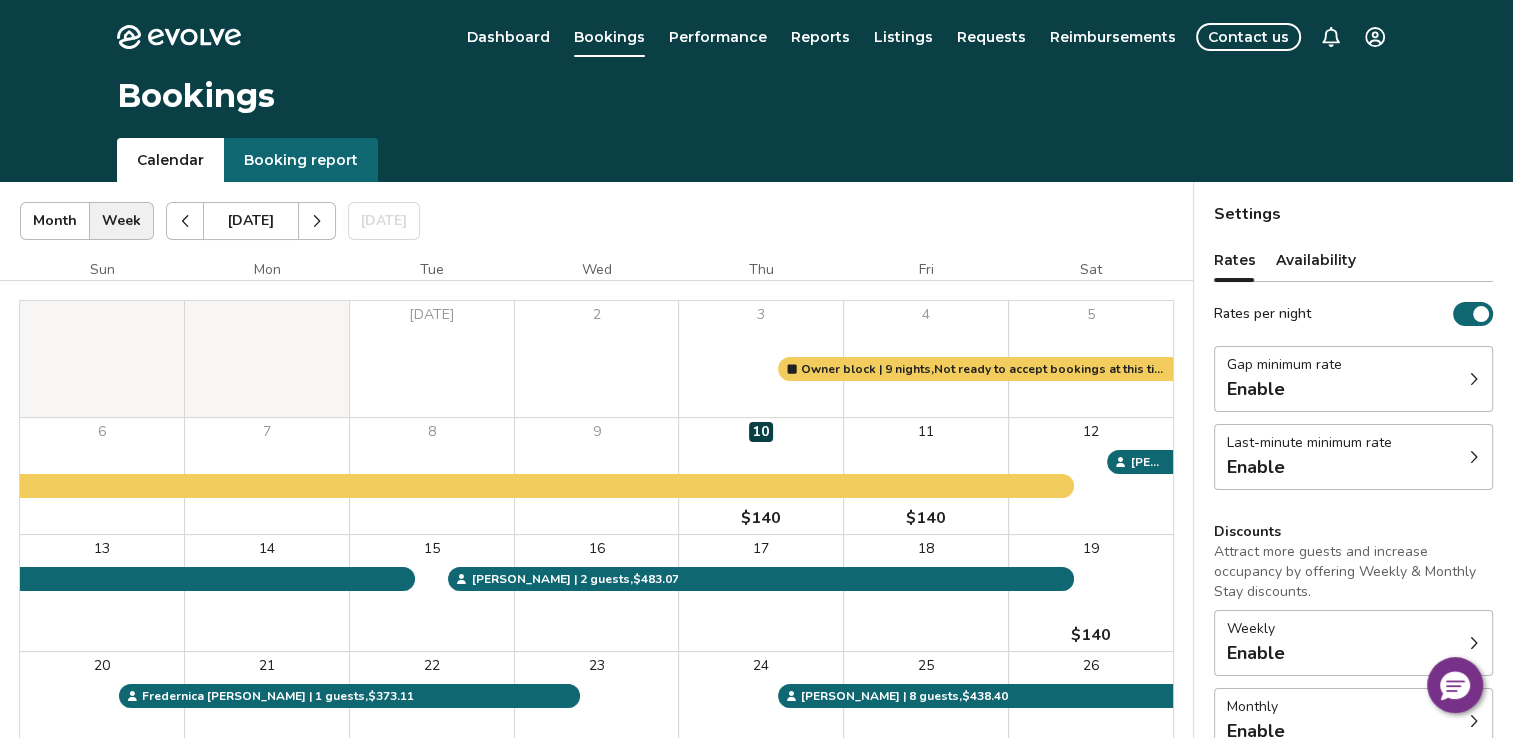 click on "Evolve Dashboard Bookings Performance Reports Listings Requests Reimbursements Contact us Bookings Calendar Booking report [DATE]  | Views Month Week [DATE] [DATE] Settings [STREET_ADDRESS][PERSON_NAME] [DATE] Sun Mon Tue Wed Thu Fri [DATE] 2 3 4 5 6 7 8 9 10 $140 11 $140 12 13 14 15 16 17 18 19 $140 20 21 22 23 $140 24 25 26 27 $140 28 $140 29 $140 30 $140 31 $140 Owner block | 9 nights,  Not ready to accept bookings at this time [PERSON_NAME] | 2 guests ,  $483.07 [PERSON_NAME] | 8 guests ,  $438.40 [PERSON_NAME] | 3 guests ,  $365.25 Fredernica [PERSON_NAME] | 1 guests ,  $373.11 Booking Pending Evolve/Owner Settings Rates Availability Rates per night Gap minimum rate Enable Last-minute minimum rate Enable Discounts Attract more guests and increase occupancy by offering Weekly & Monthly Stay discounts. Weekly Enable Monthly Enable View rates, policies, & fees Gap minimum rate Reduce your minimum rate by 20%  to help fill nights between bookings  (Fridays and Saturdays excluded). Enable Last-minute minimum rate Enable   Learn more" at bounding box center (756, 517) 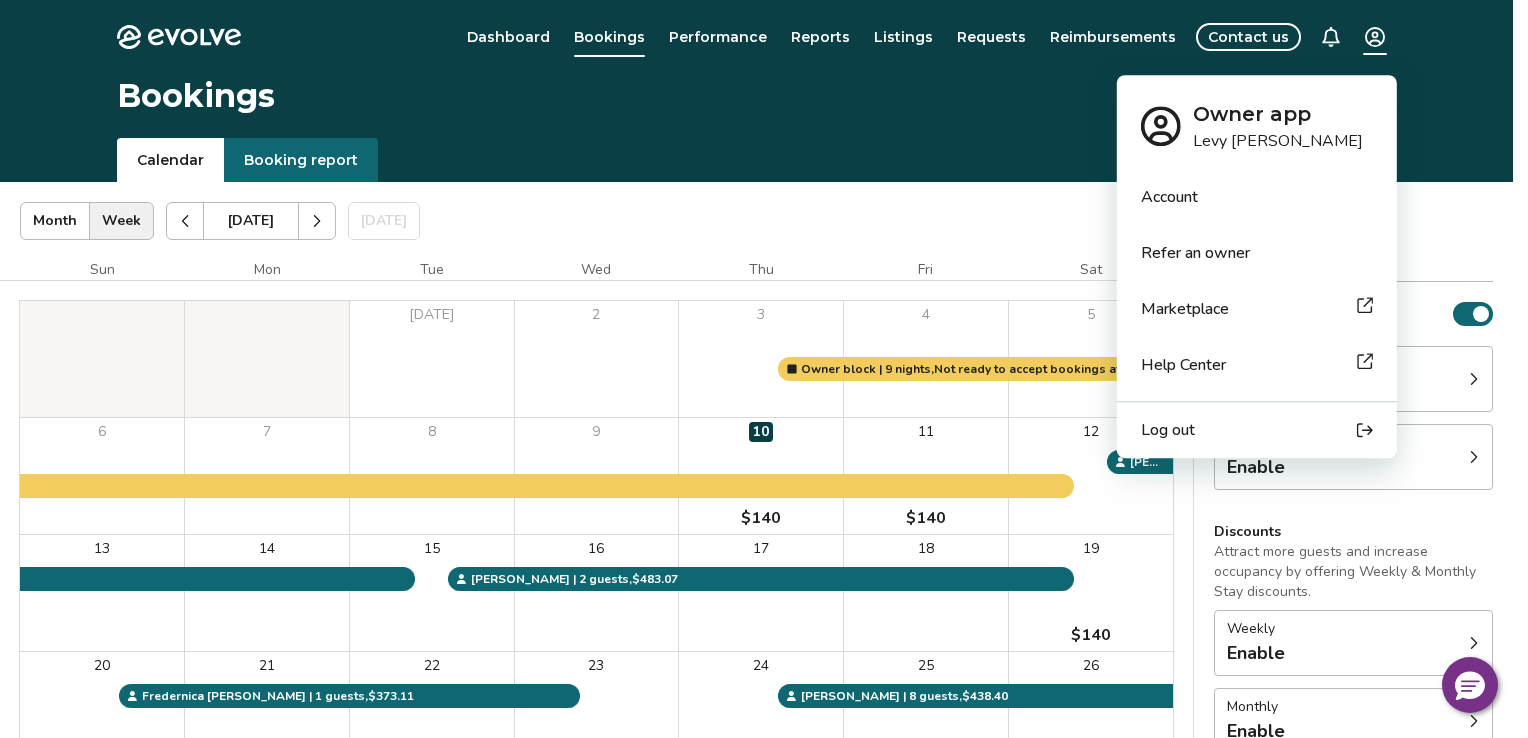 click on "Log out" at bounding box center [1168, 430] 